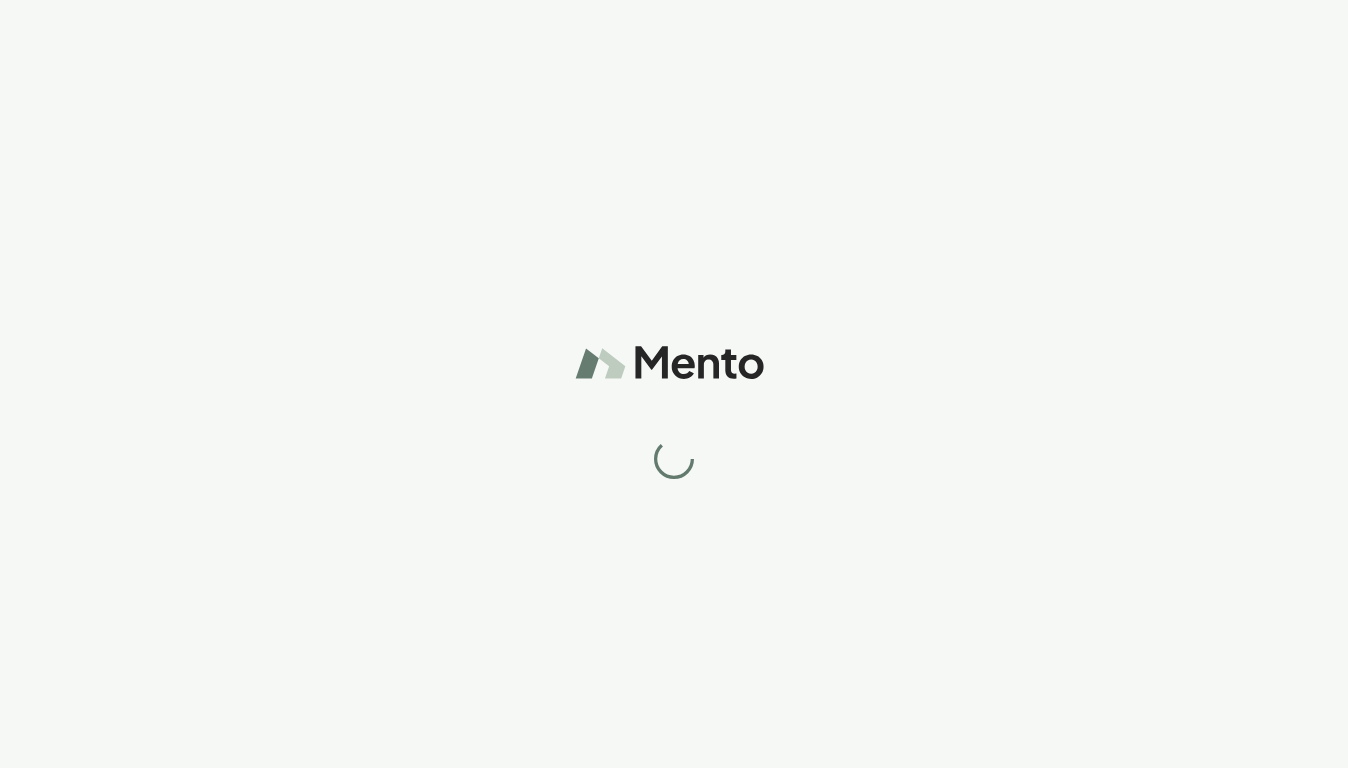 scroll, scrollTop: 0, scrollLeft: 0, axis: both 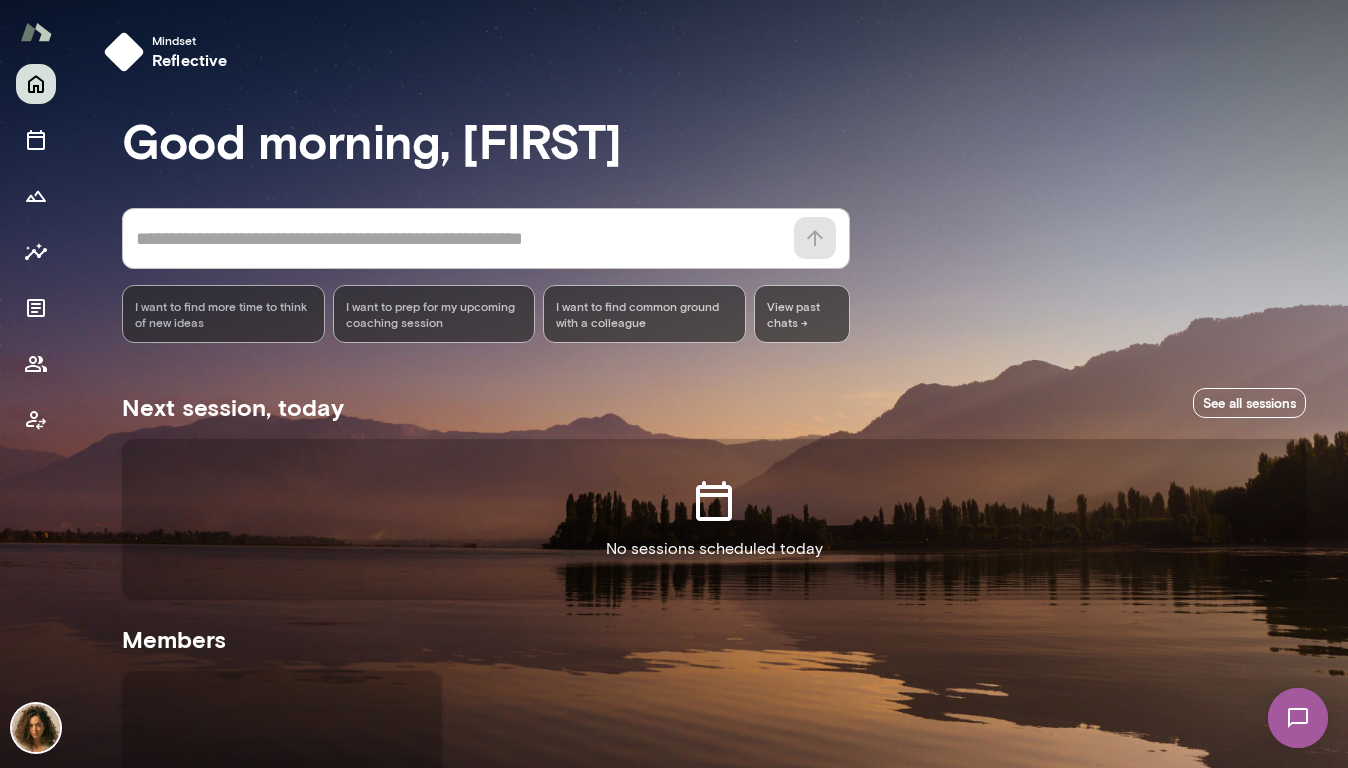 click at bounding box center [36, 728] 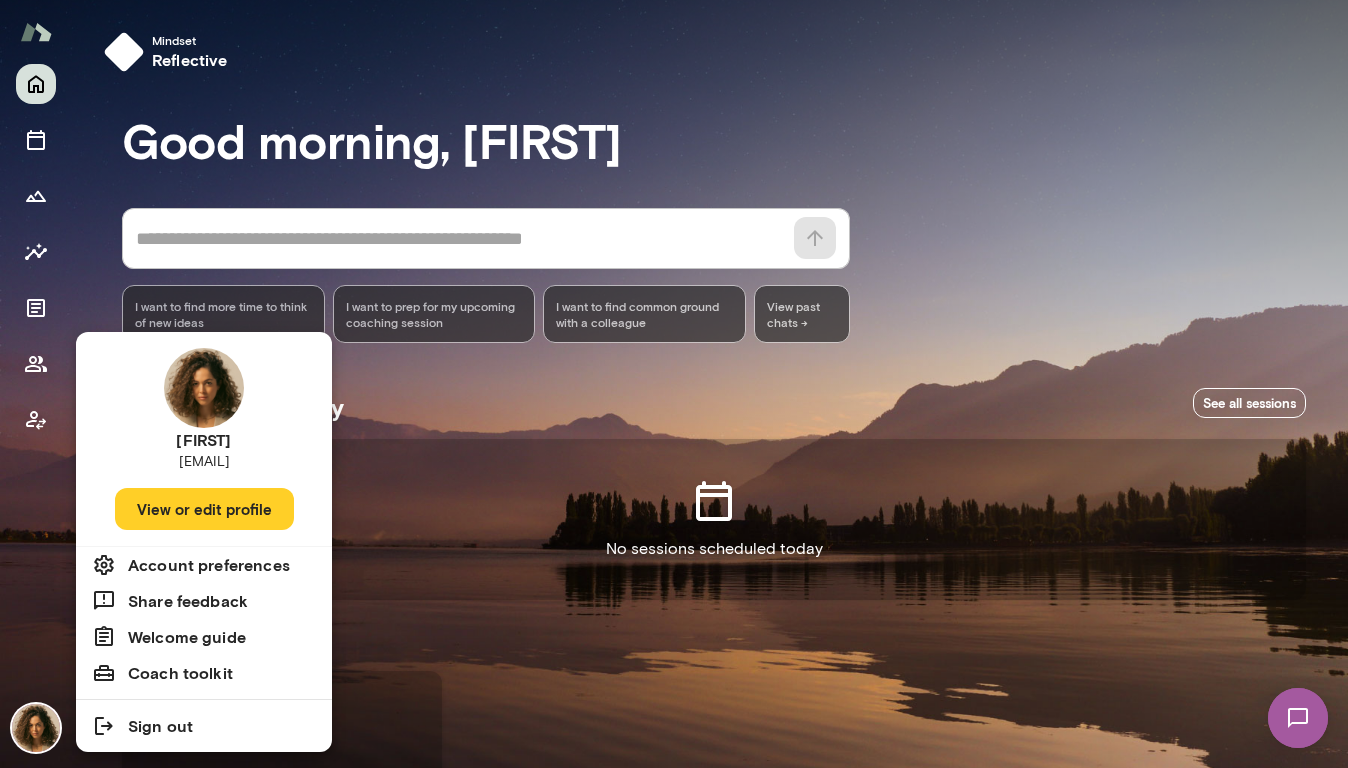 click on "View or edit profile" at bounding box center (204, 509) 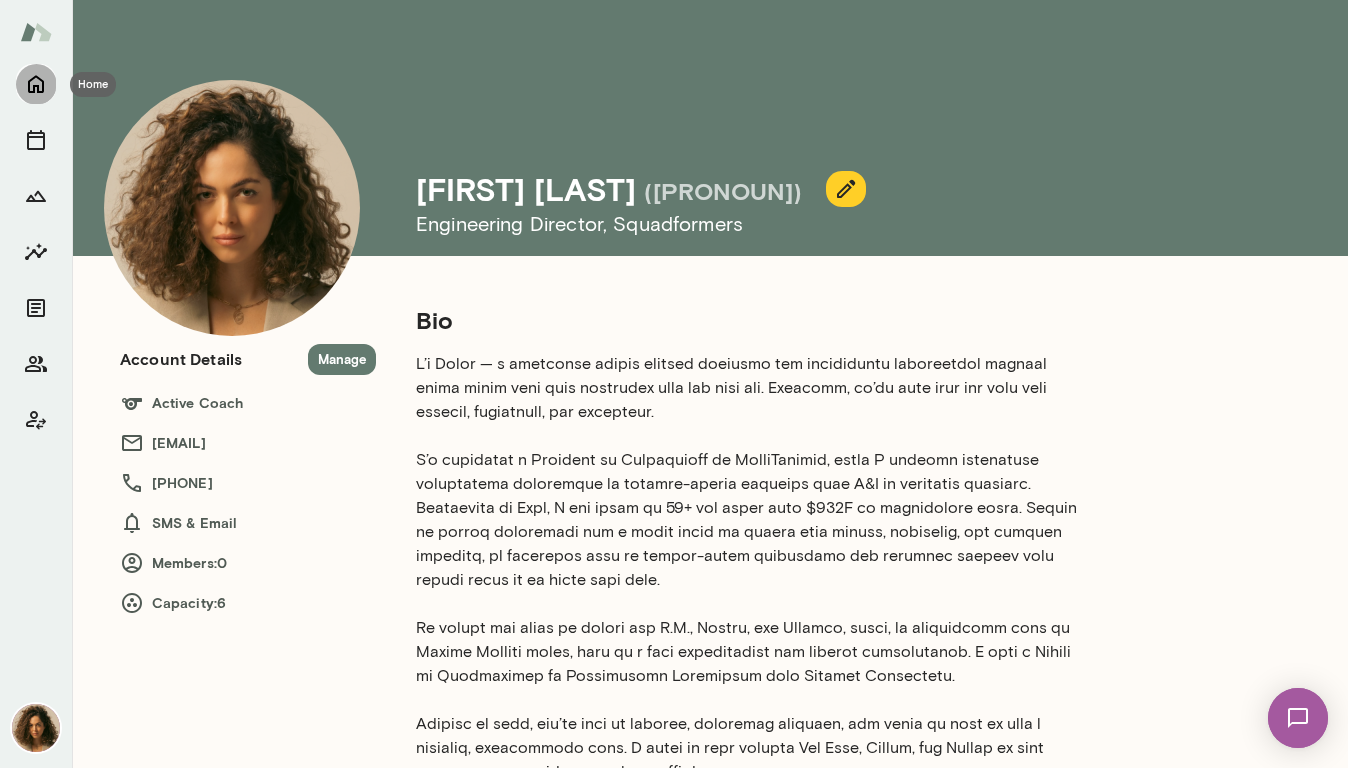 click 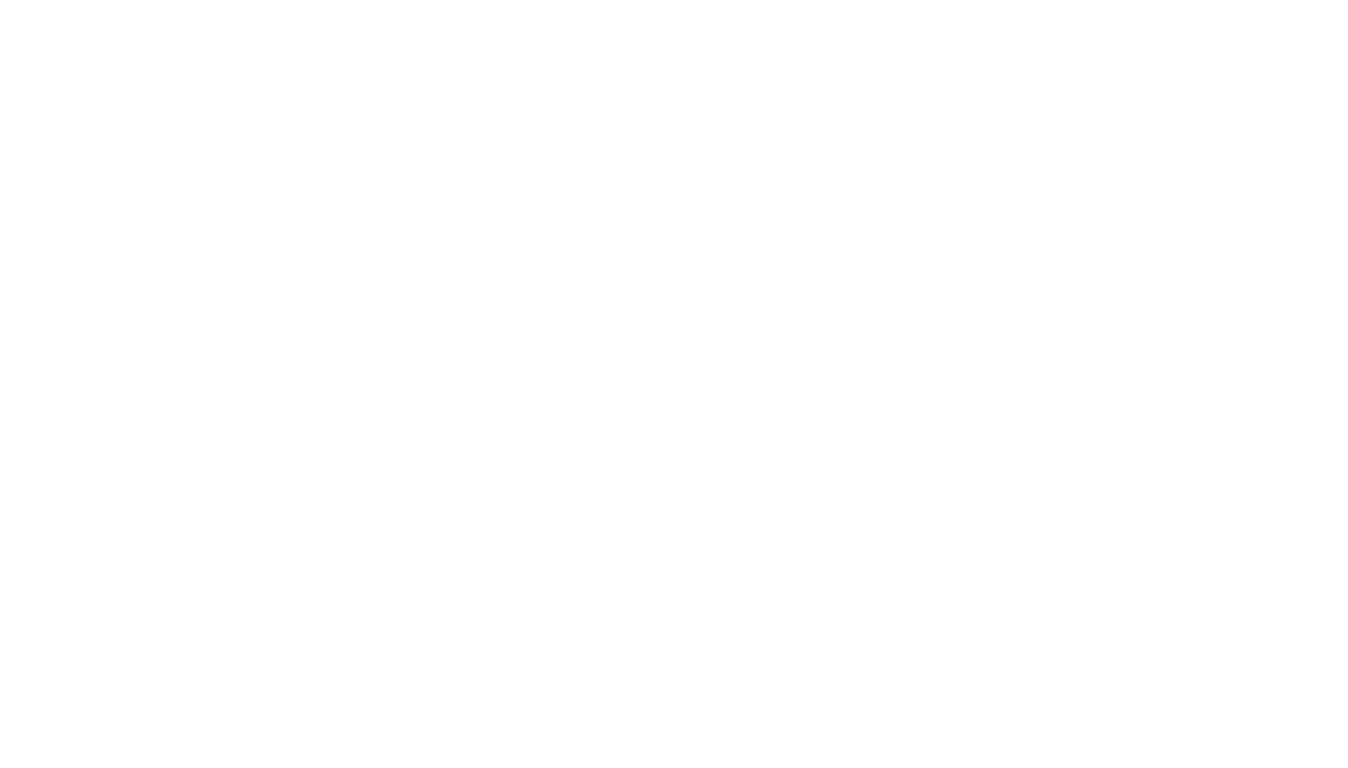 scroll, scrollTop: 0, scrollLeft: 0, axis: both 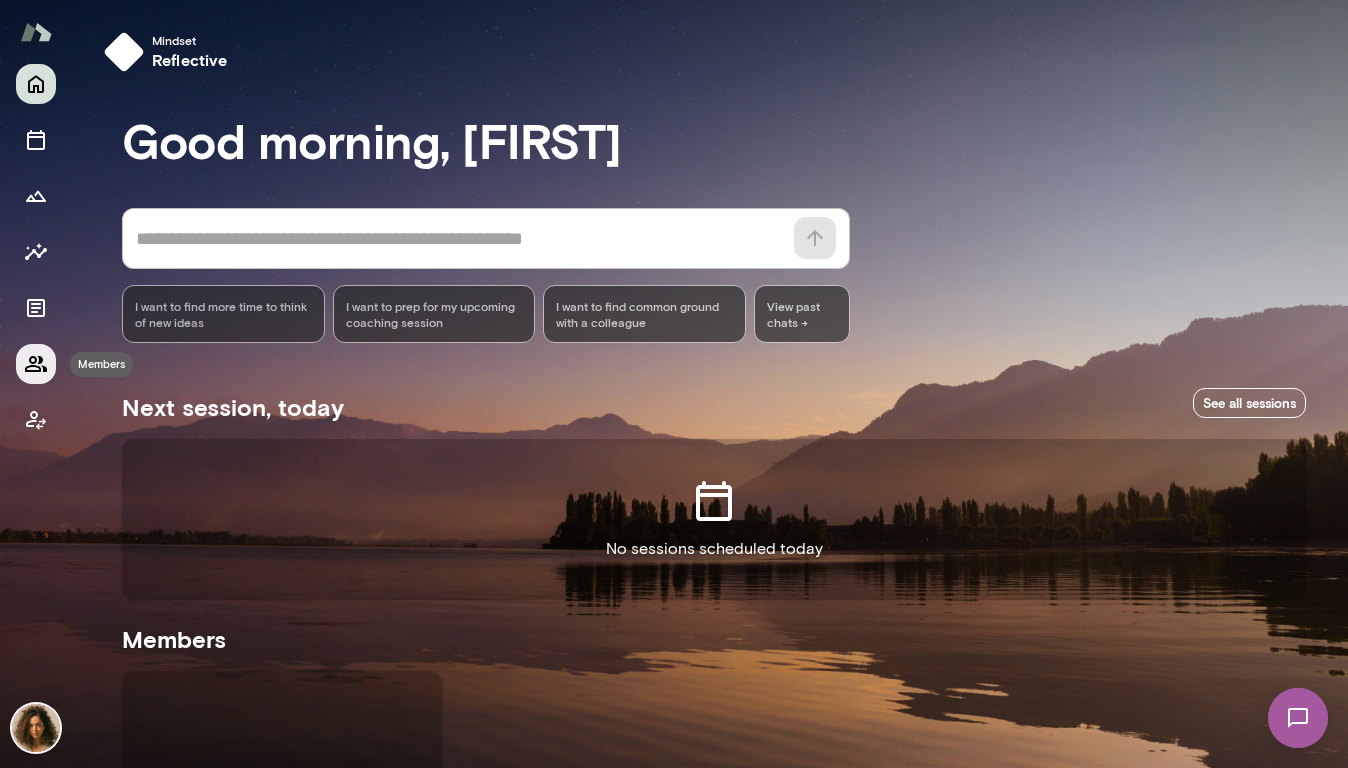 click 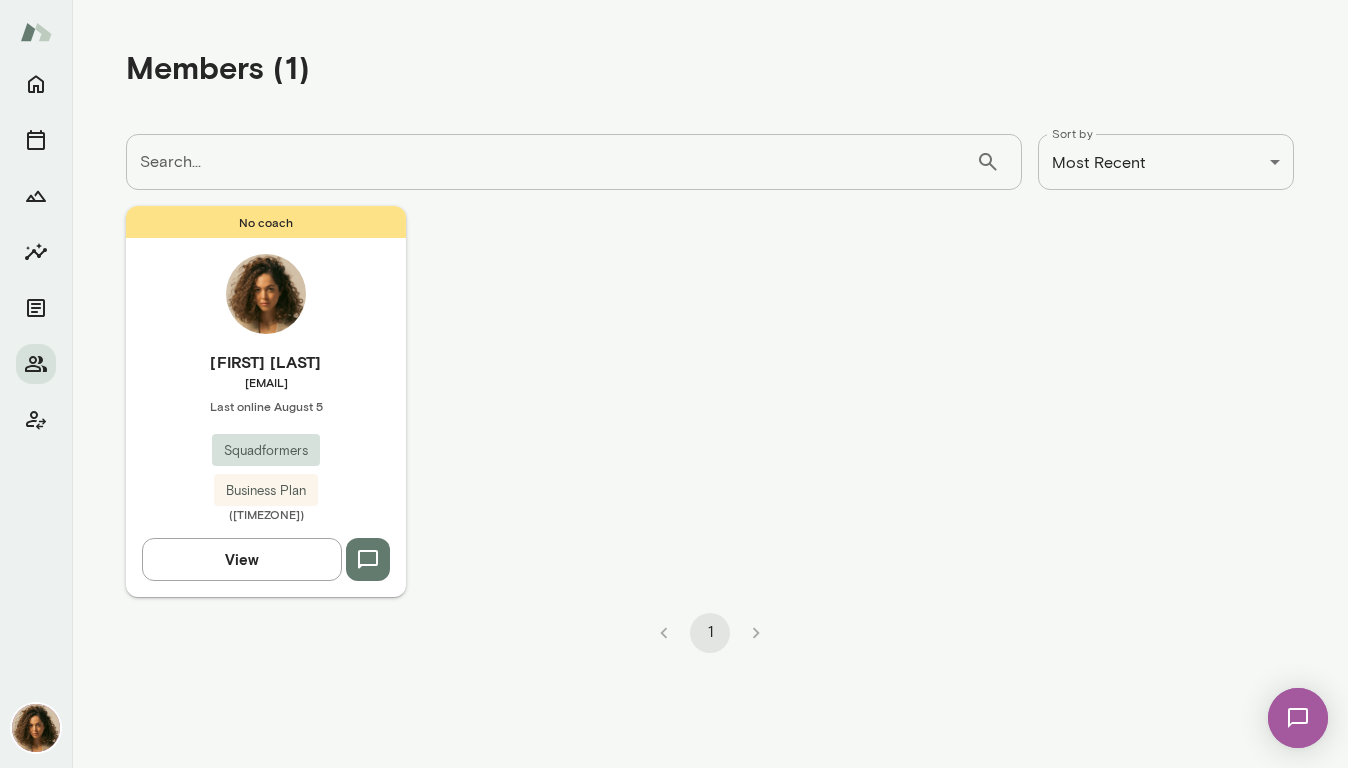 click on "[FIRST] [LAST] Last online [MONTH] 5 [COMPANY] [PLAN] ([TIMEZONE]) View" at bounding box center [266, 401] 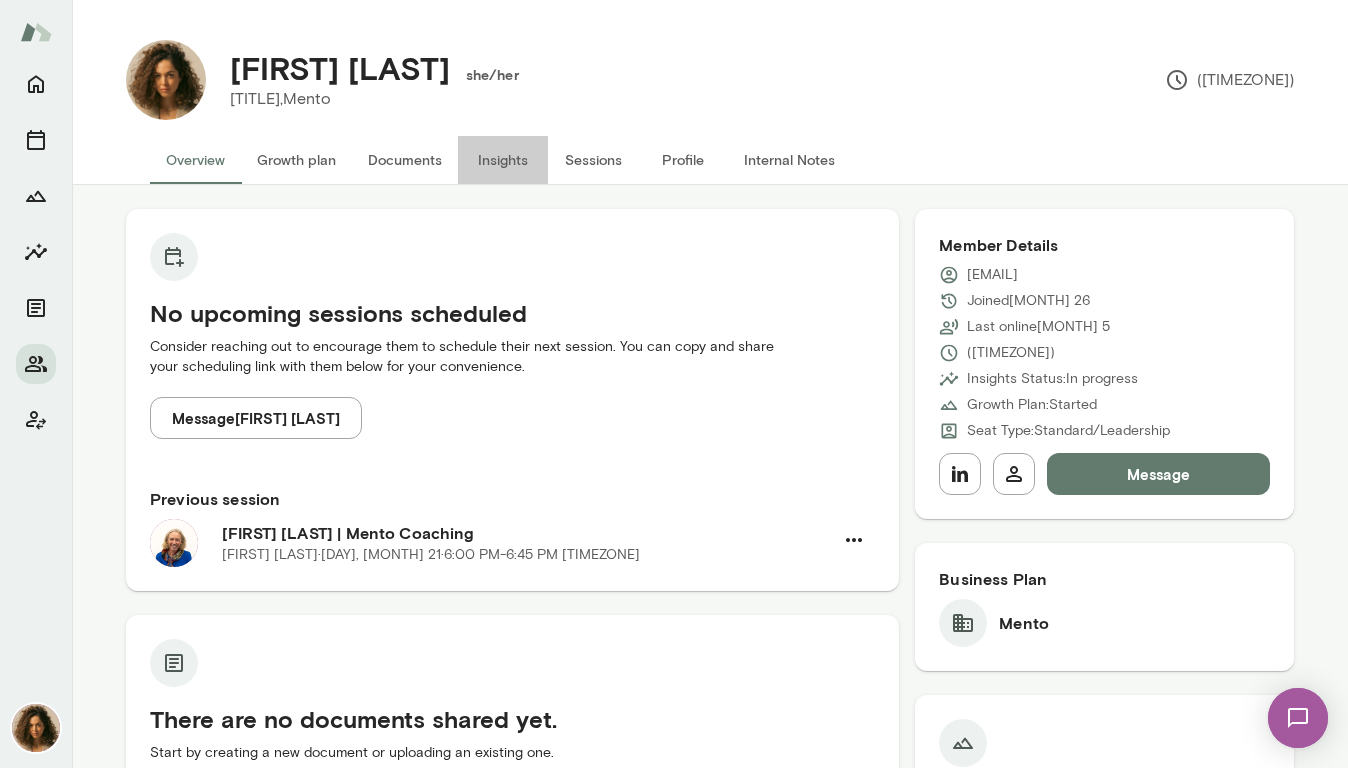 click on "Insights" at bounding box center [503, 160] 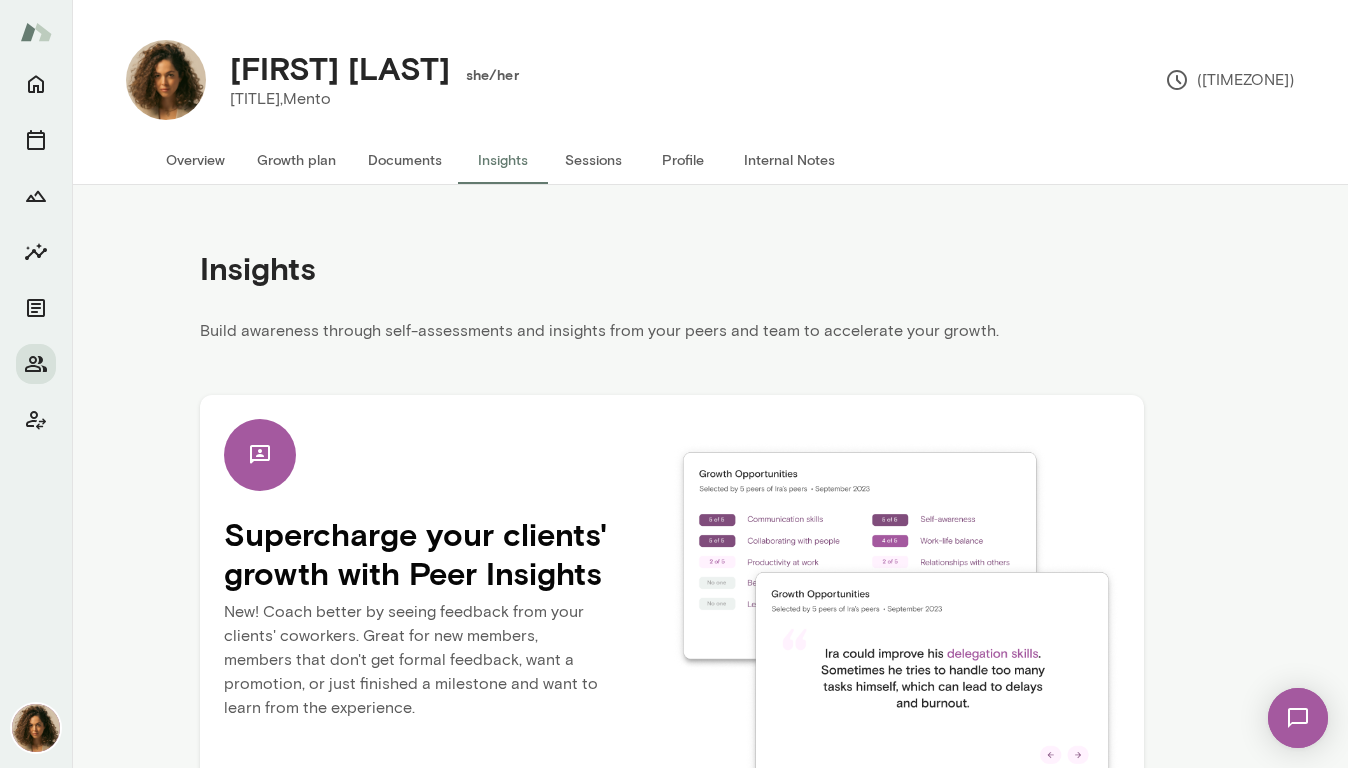 scroll, scrollTop: 86, scrollLeft: 0, axis: vertical 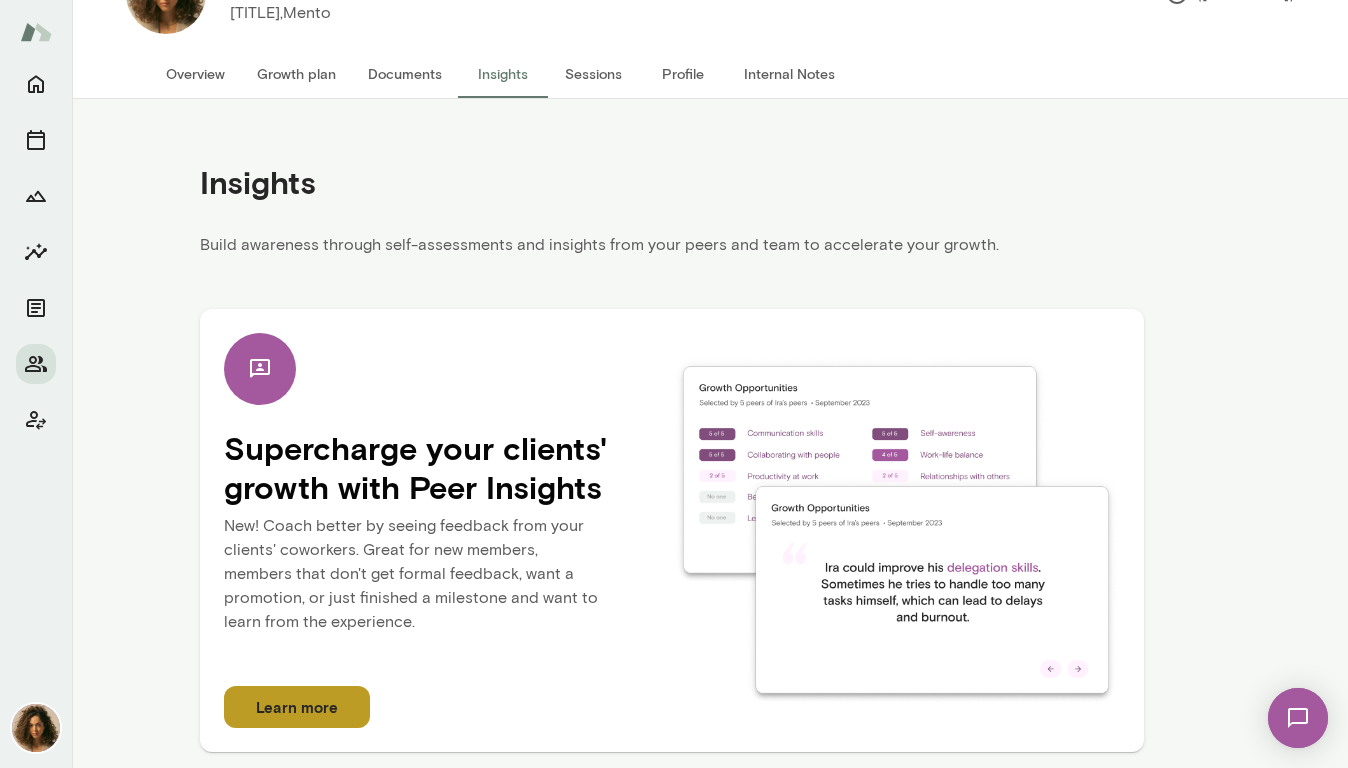 click on "Learn more" at bounding box center [297, 707] 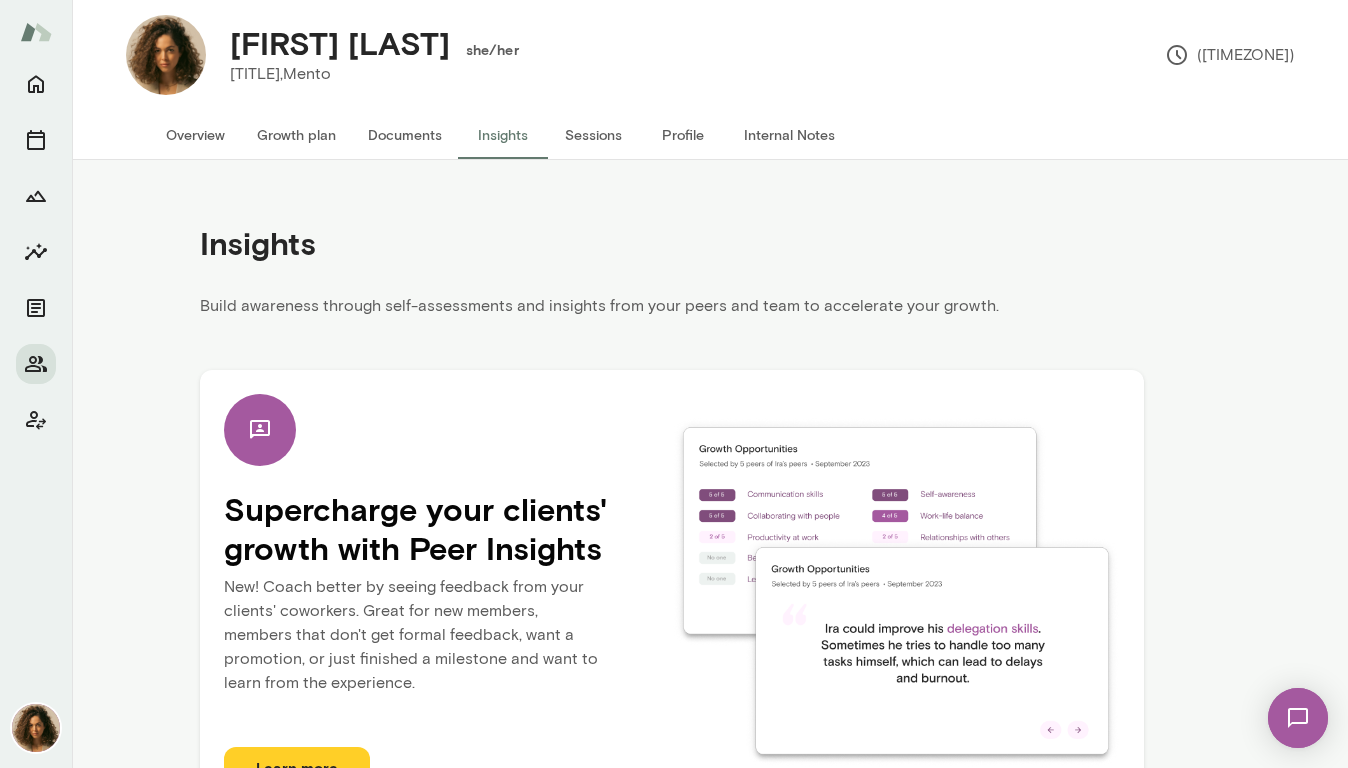 scroll, scrollTop: 0, scrollLeft: 0, axis: both 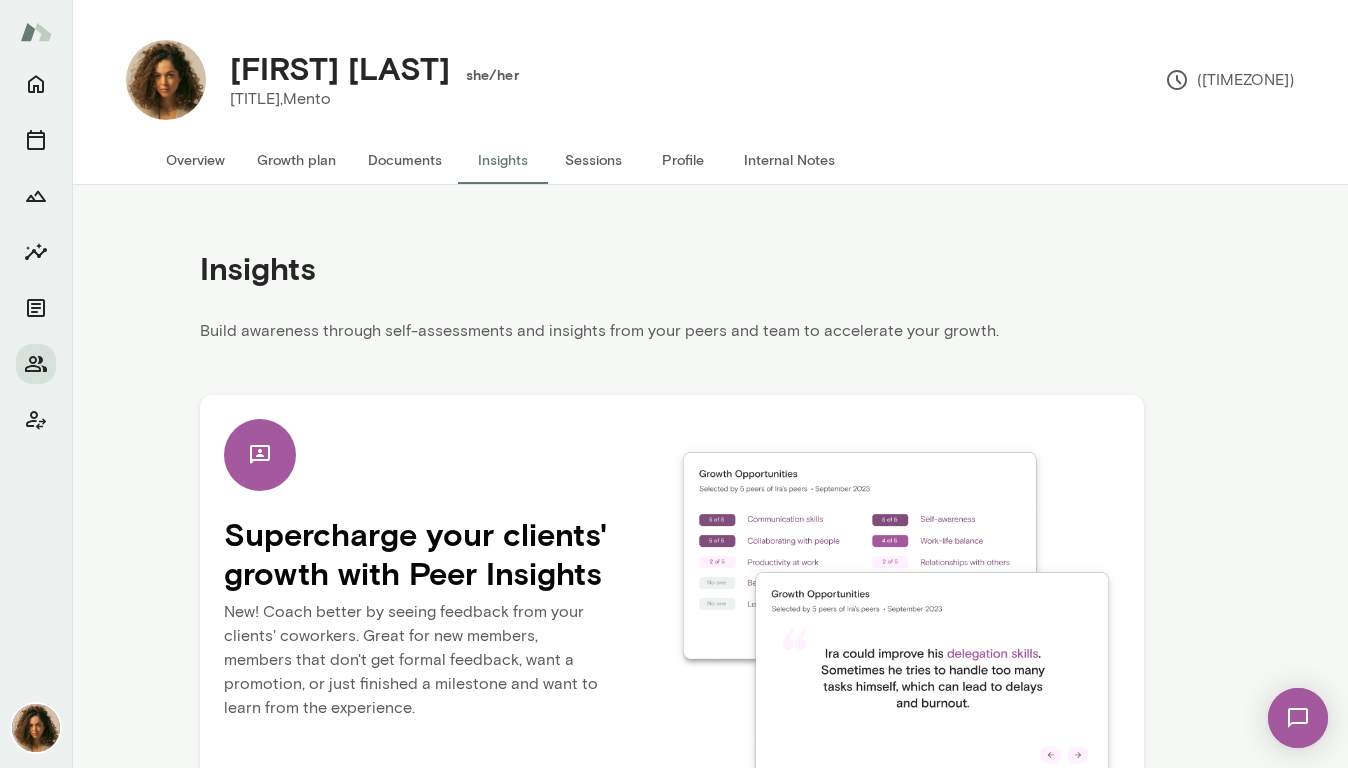 click on "[FIRST] [LAST] she/her [TITLE], Mento ([TIMEZONE])" at bounding box center (750, 80) 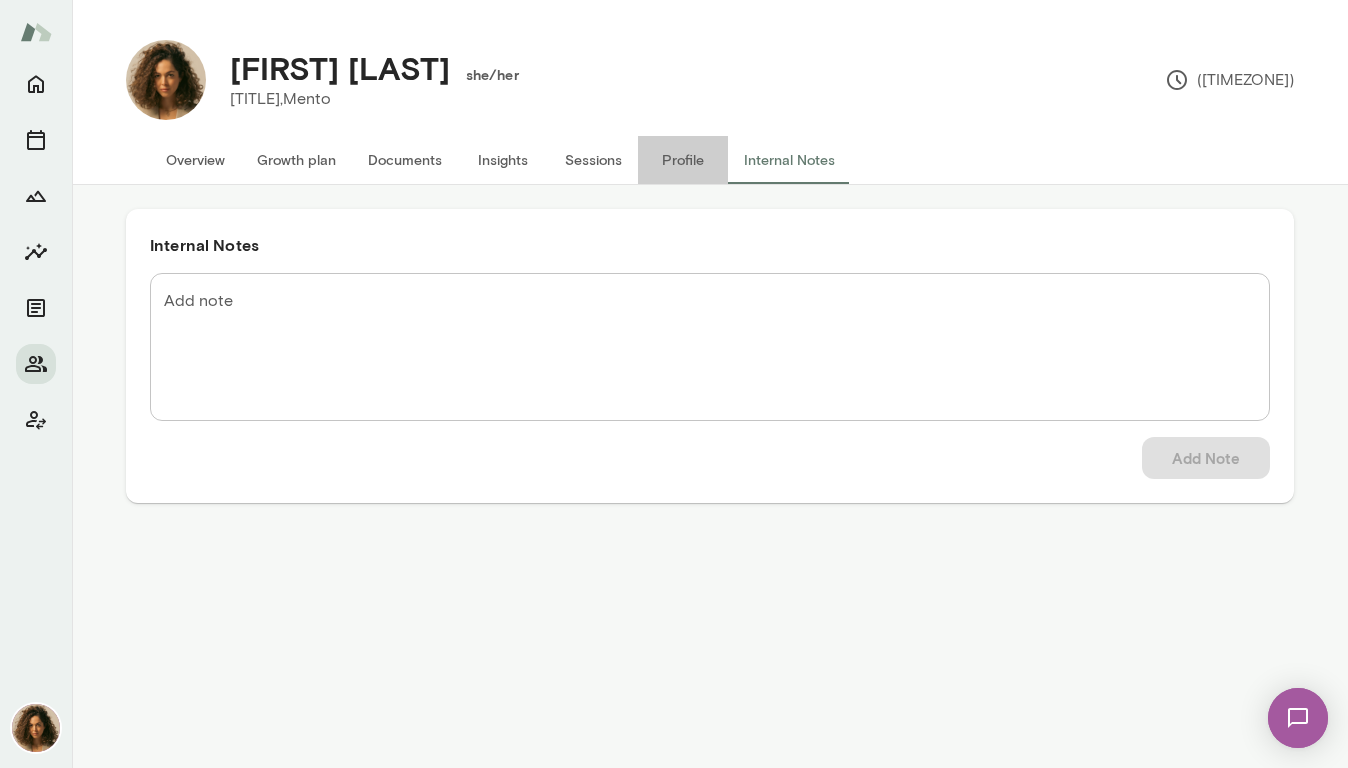 click on "Profile" at bounding box center [683, 160] 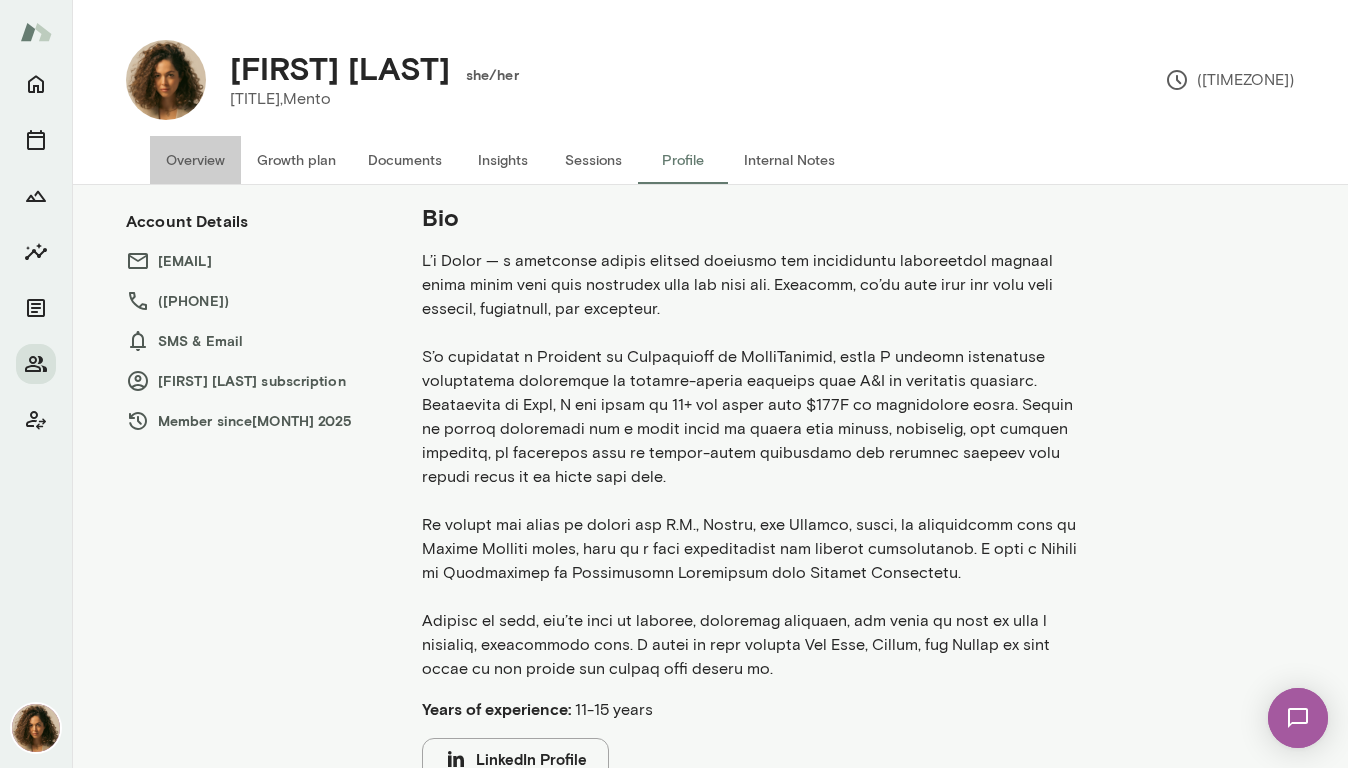 click on "Overview" at bounding box center (195, 160) 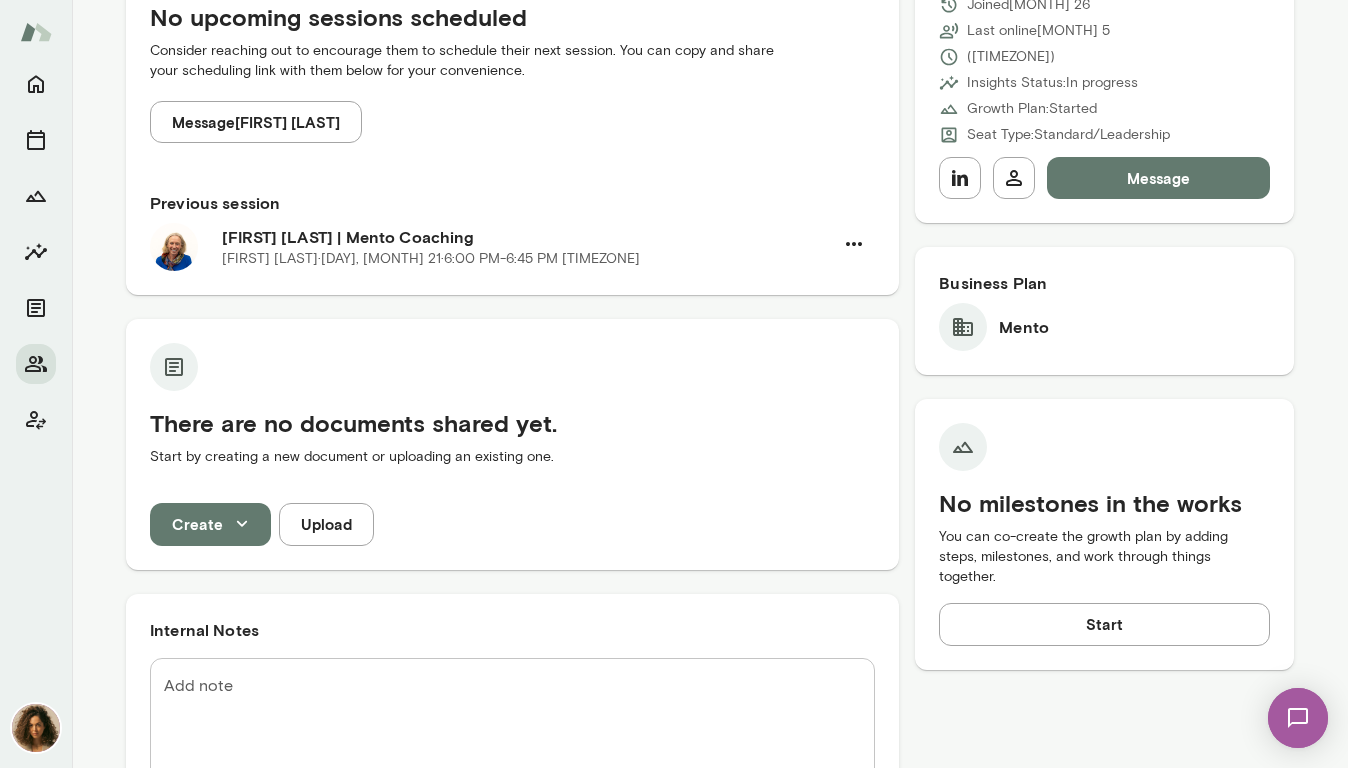 scroll, scrollTop: 0, scrollLeft: 0, axis: both 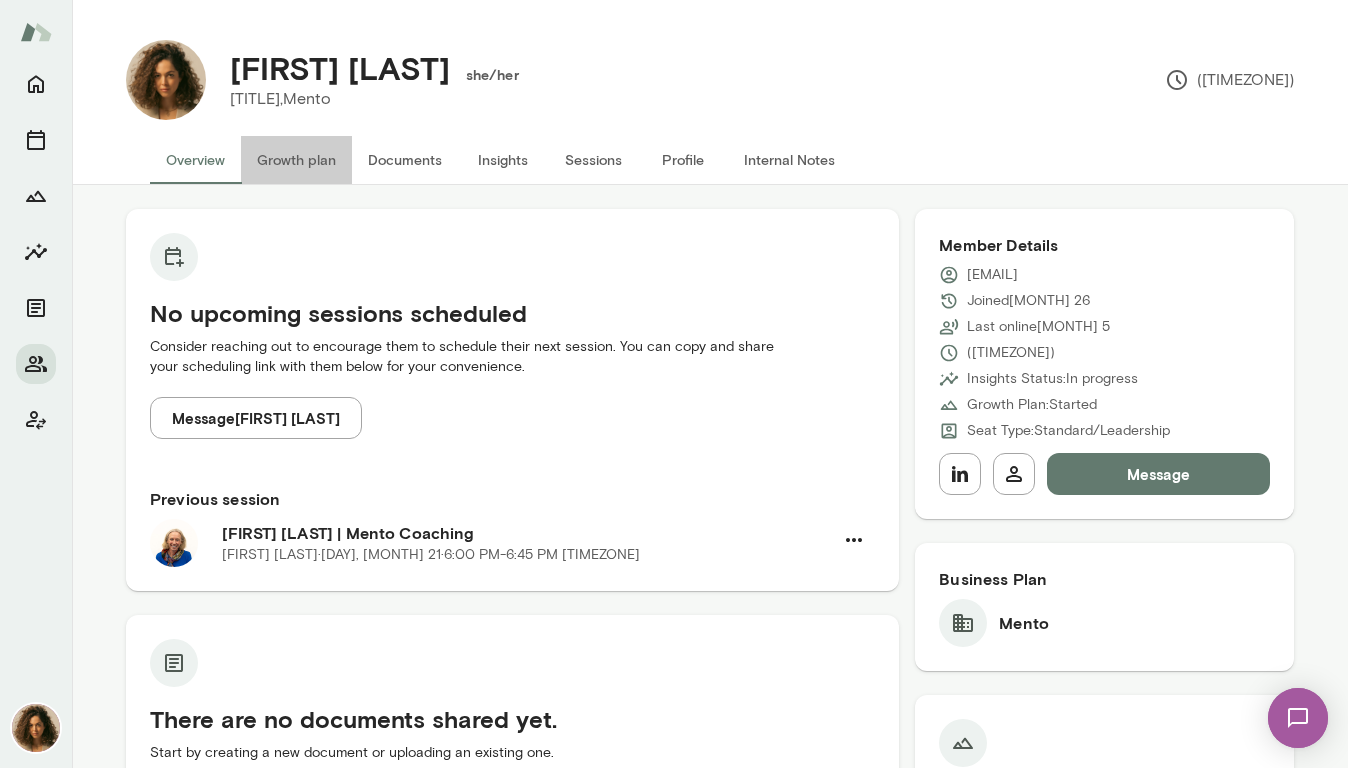 click on "Growth plan" at bounding box center [296, 160] 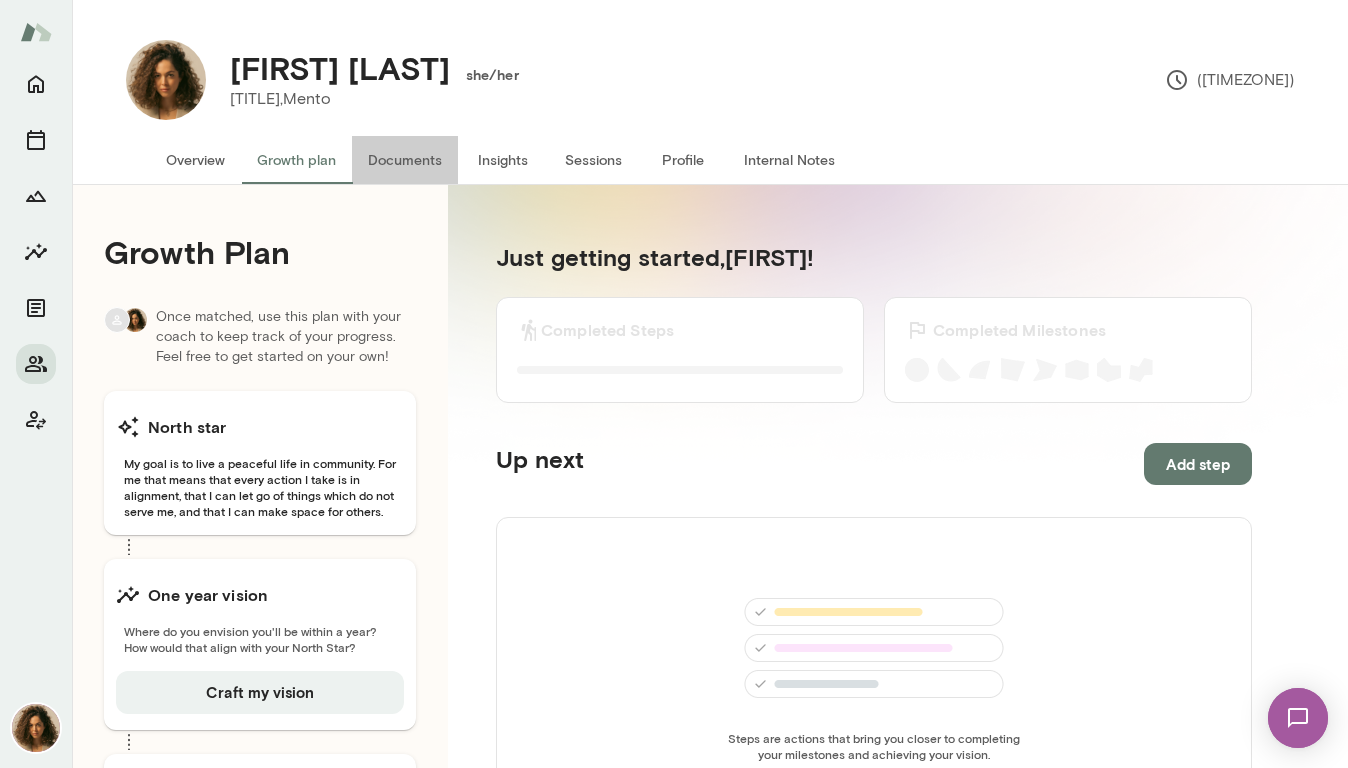 click on "Documents" at bounding box center (405, 160) 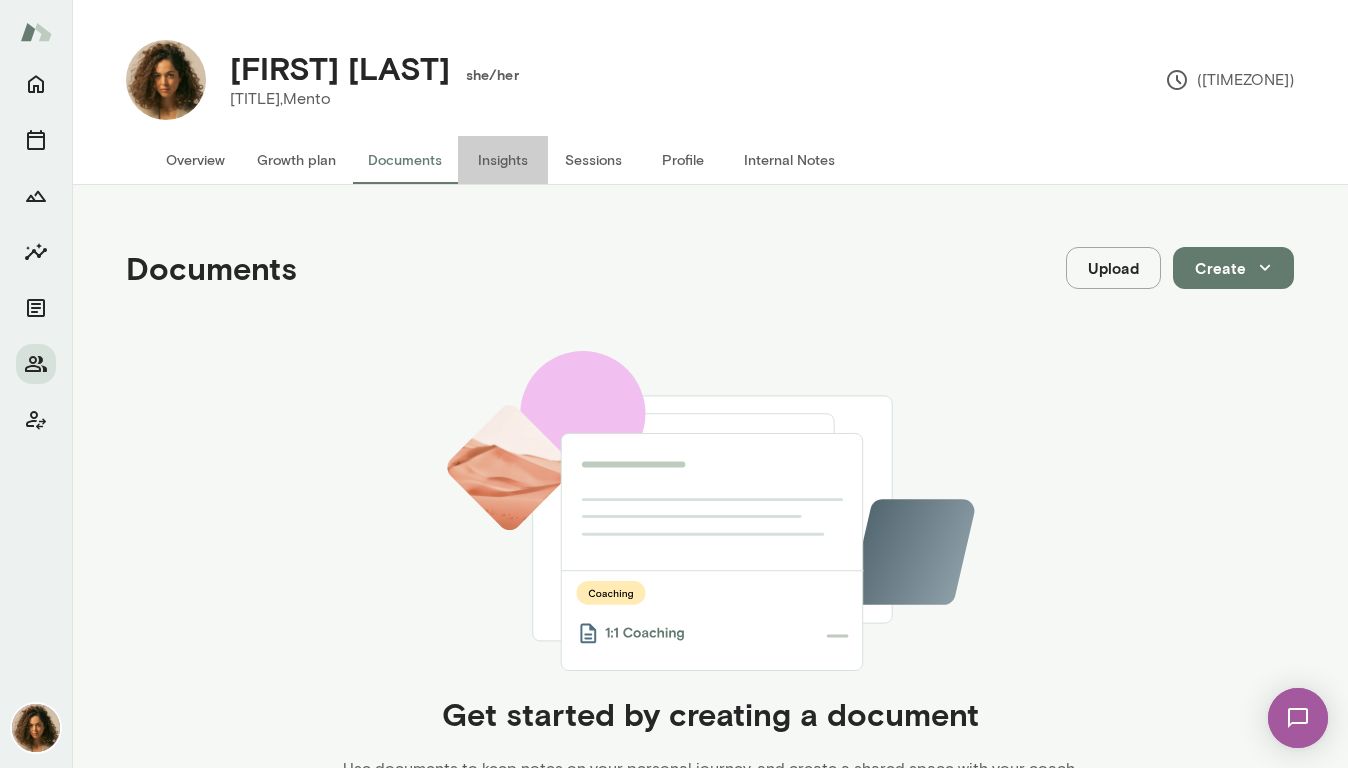click on "Insights" at bounding box center [503, 160] 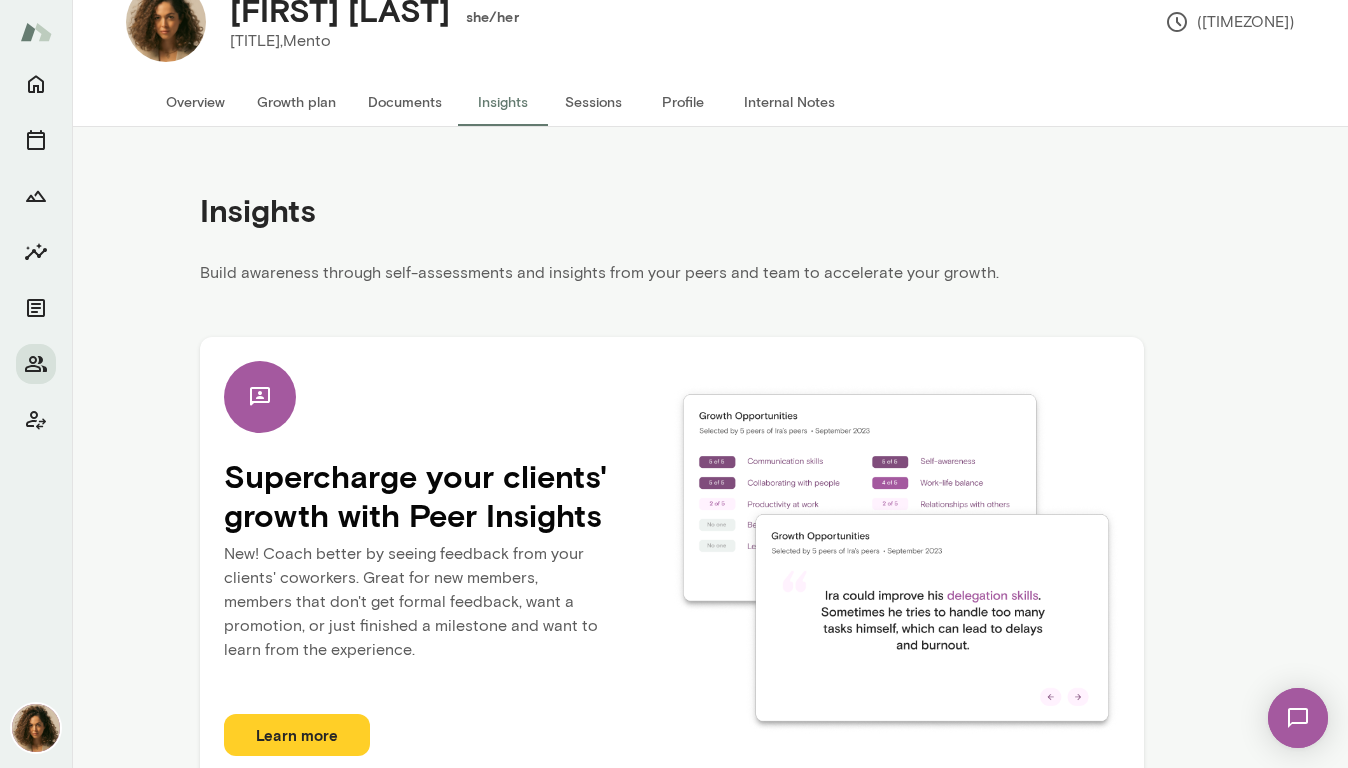 scroll, scrollTop: 0, scrollLeft: 0, axis: both 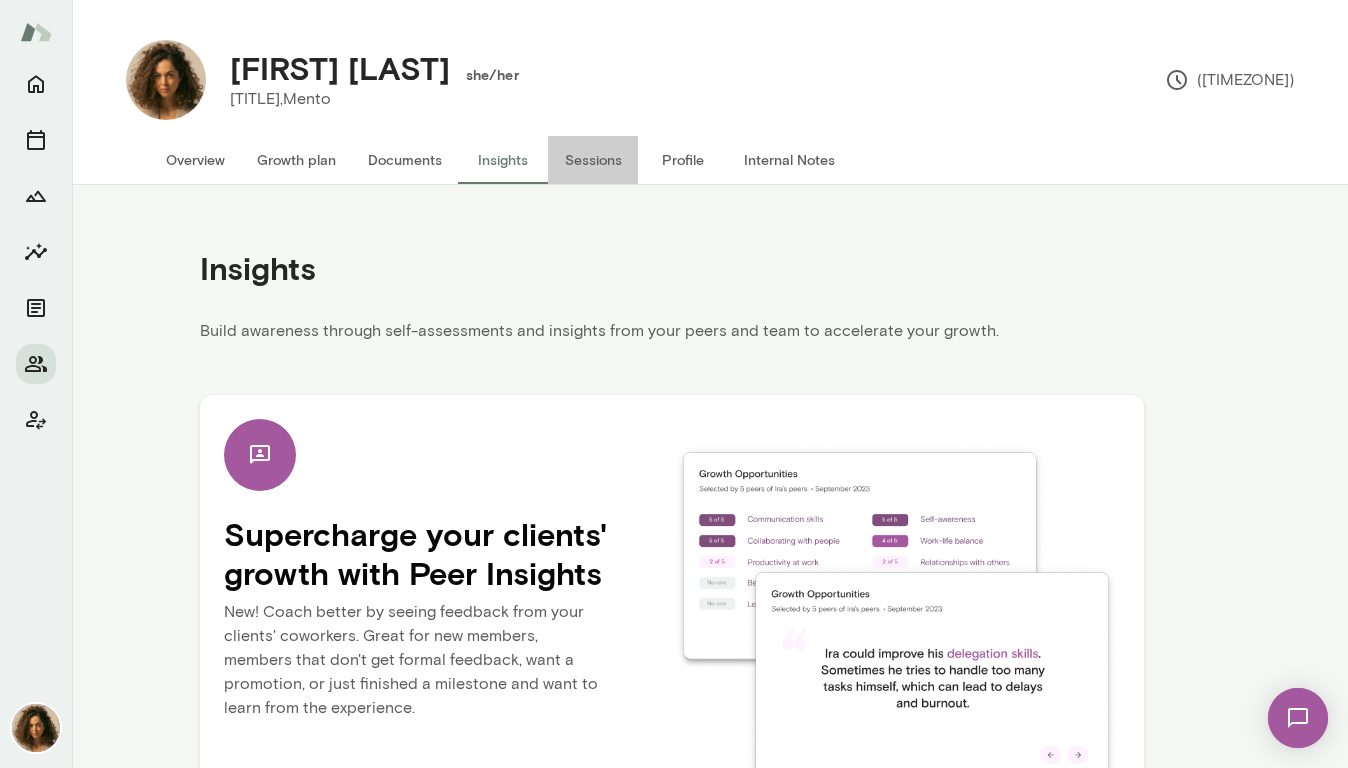 click on "Sessions" at bounding box center [593, 160] 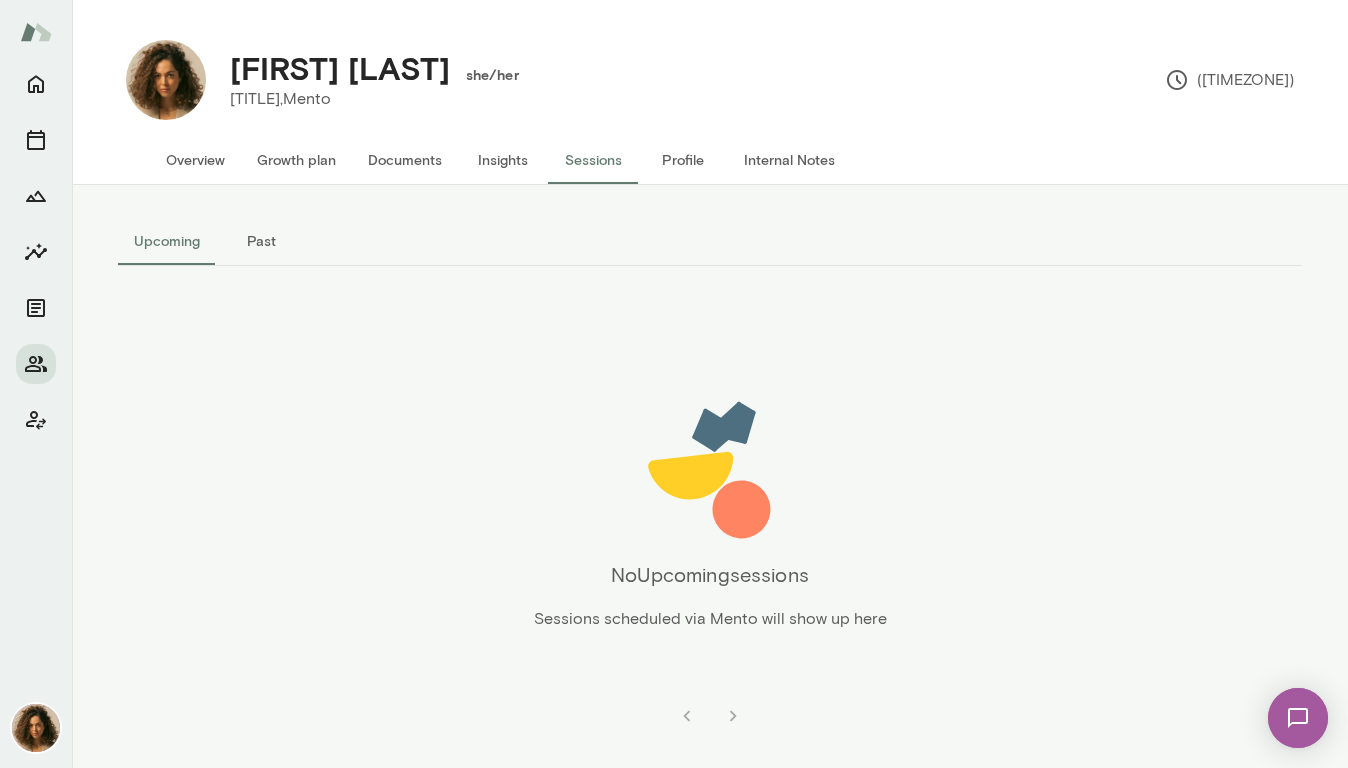 click on "Past" at bounding box center (261, 241) 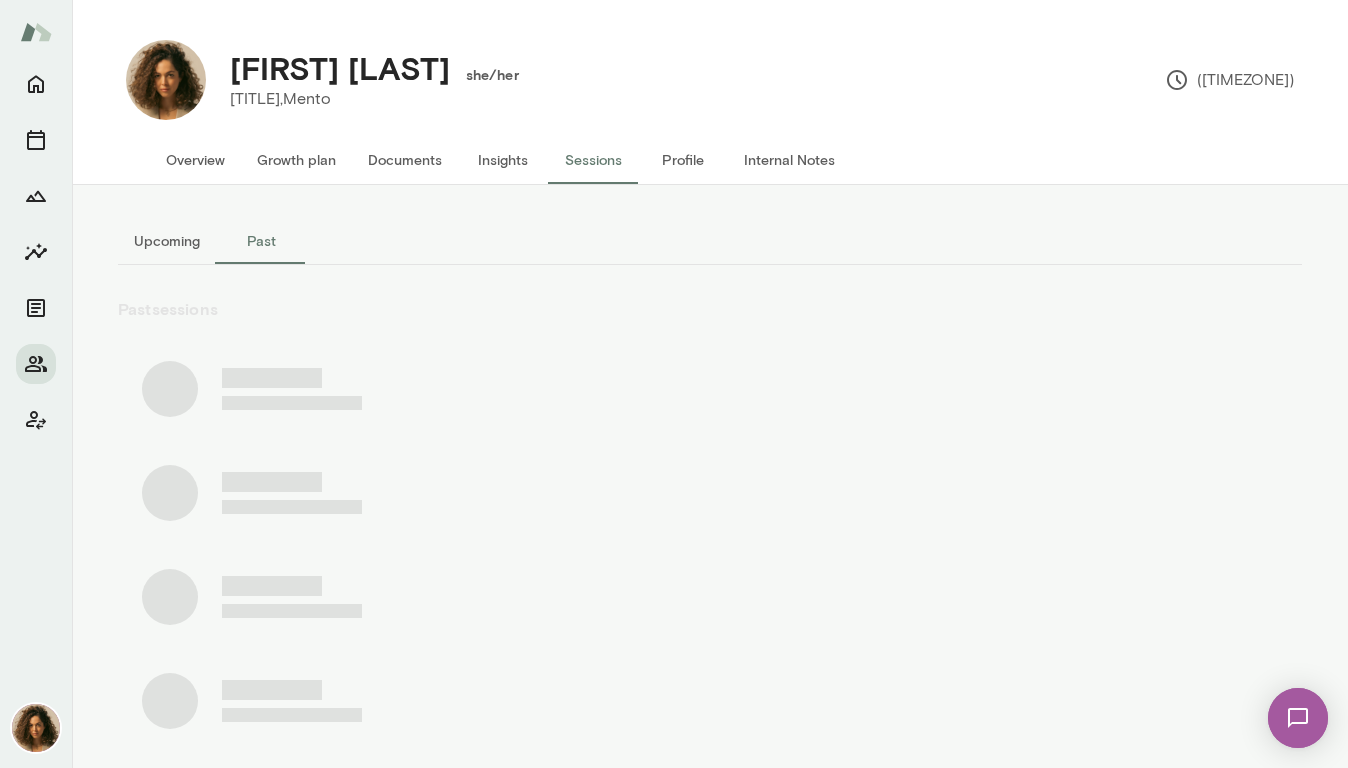 click on "Profile" at bounding box center (683, 160) 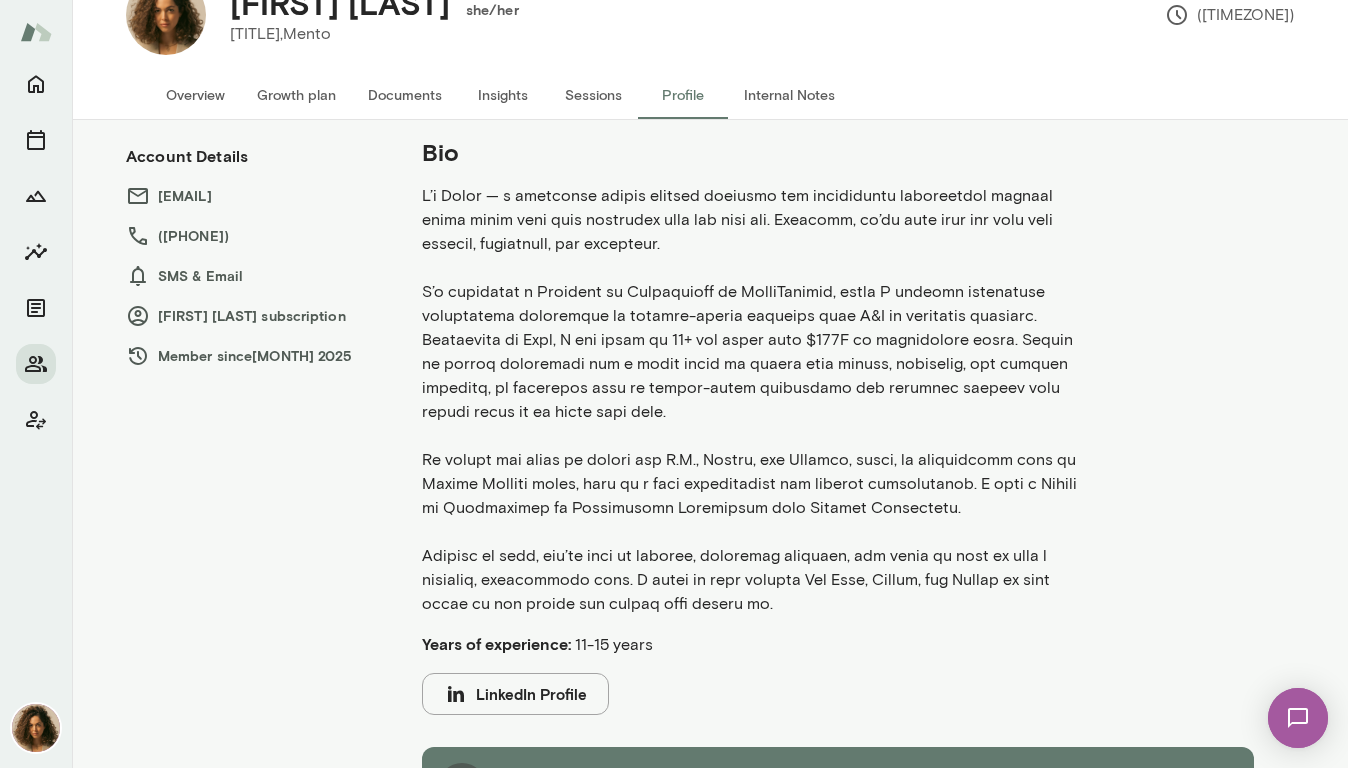 scroll, scrollTop: 0, scrollLeft: 0, axis: both 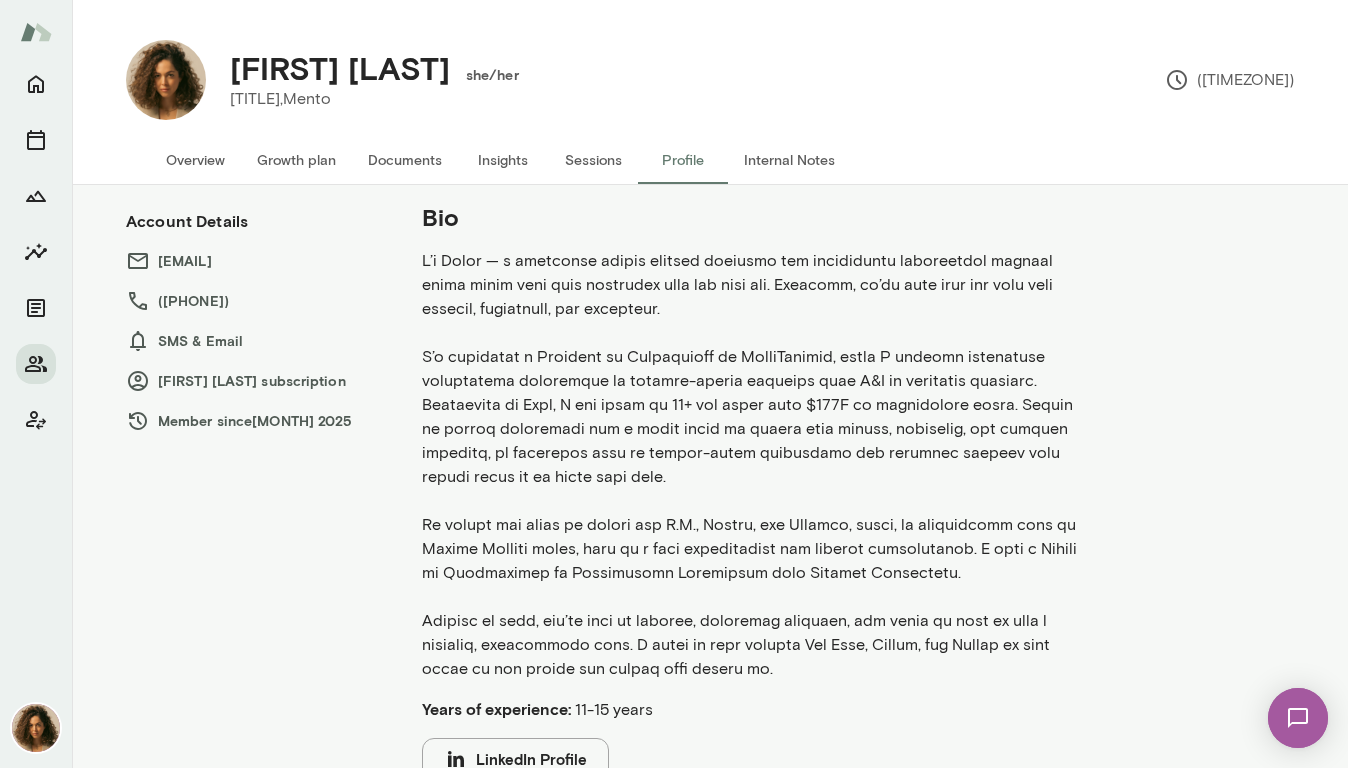 click at bounding box center (36, 728) 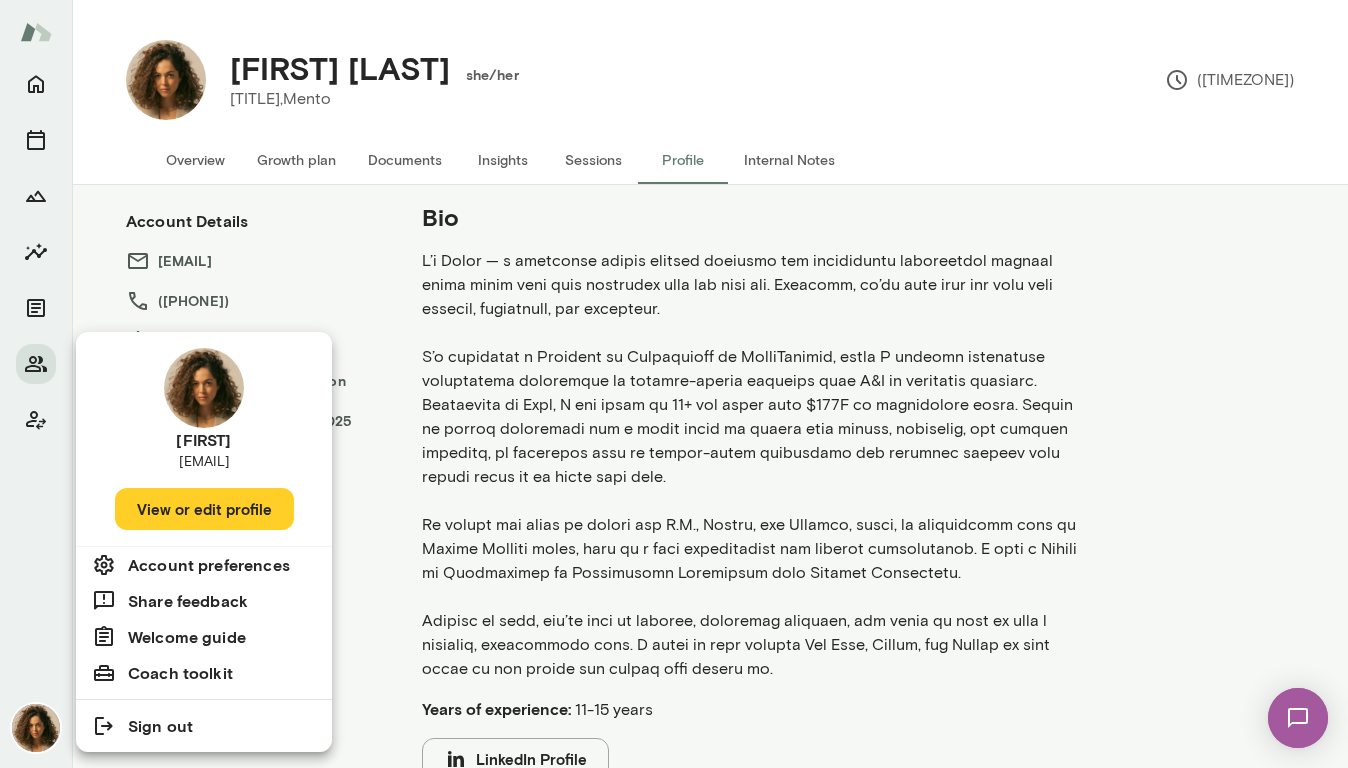 click on "View or edit profile" at bounding box center [204, 509] 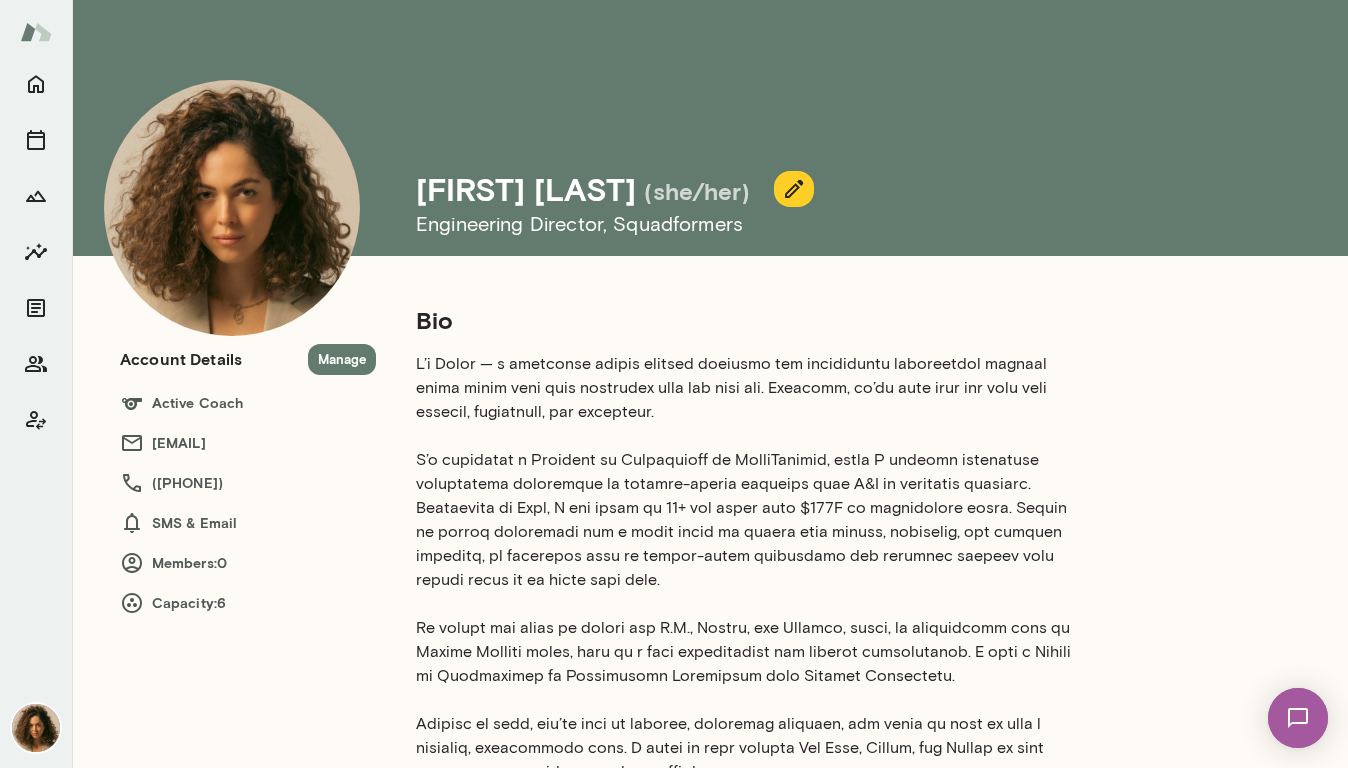 drag, startPoint x: 842, startPoint y: 191, endPoint x: 849, endPoint y: 404, distance: 213.11499 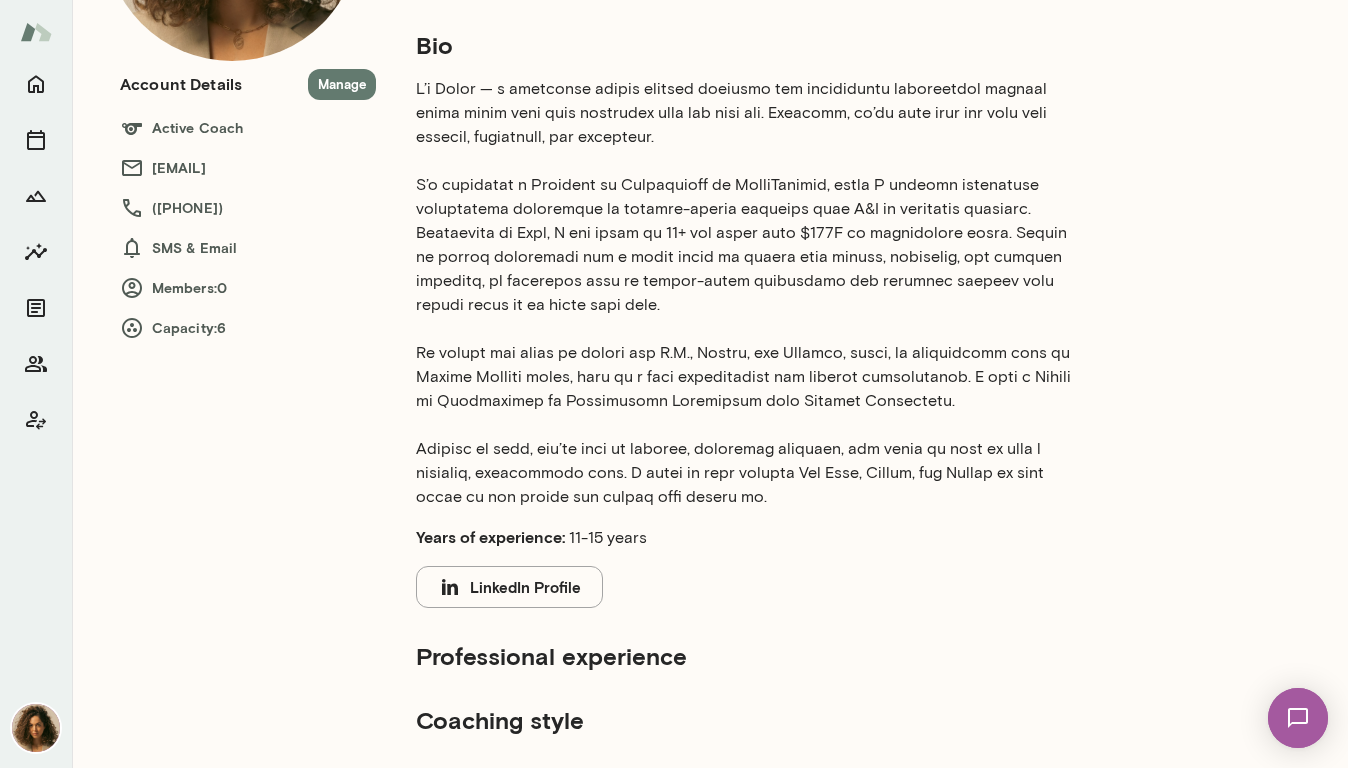 scroll, scrollTop: 0, scrollLeft: 0, axis: both 